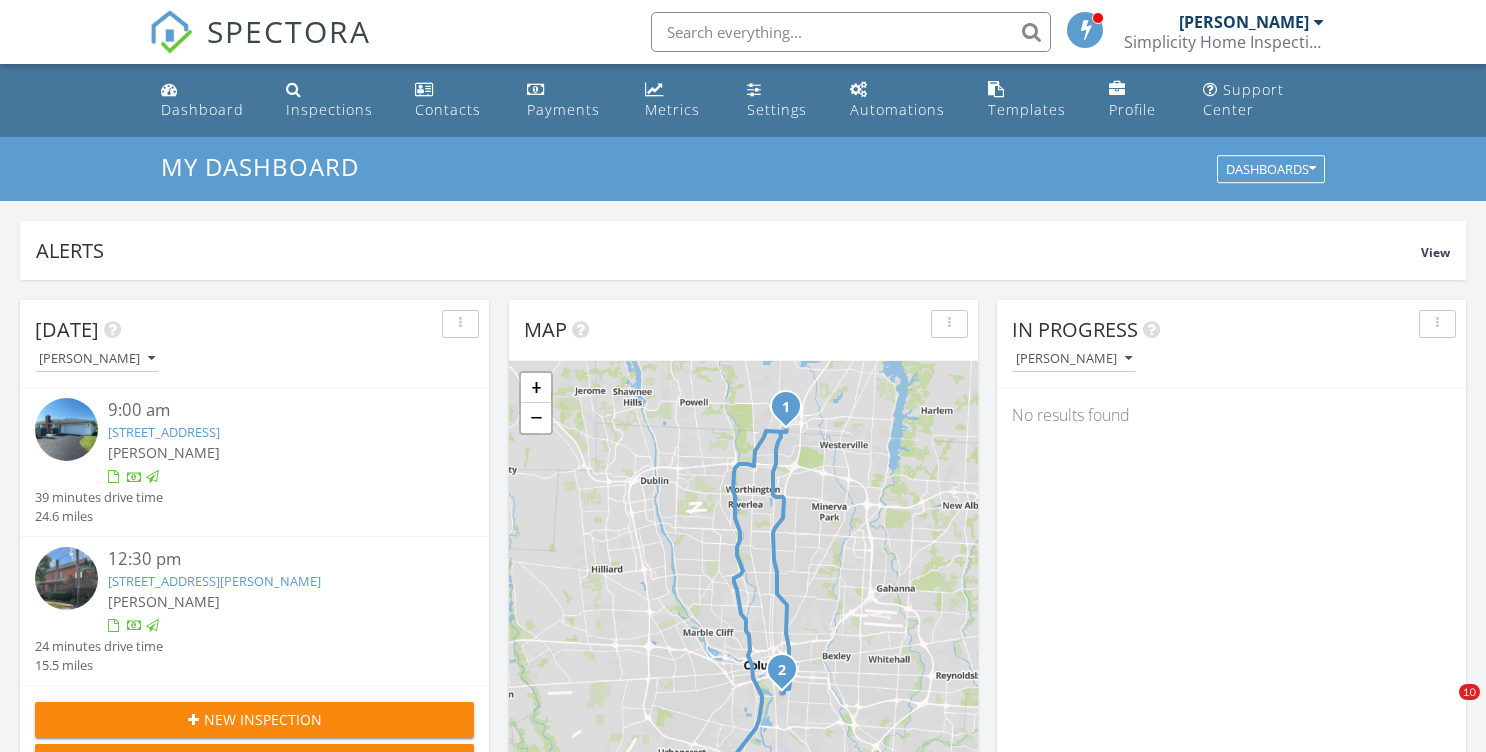 scroll, scrollTop: 0, scrollLeft: 0, axis: both 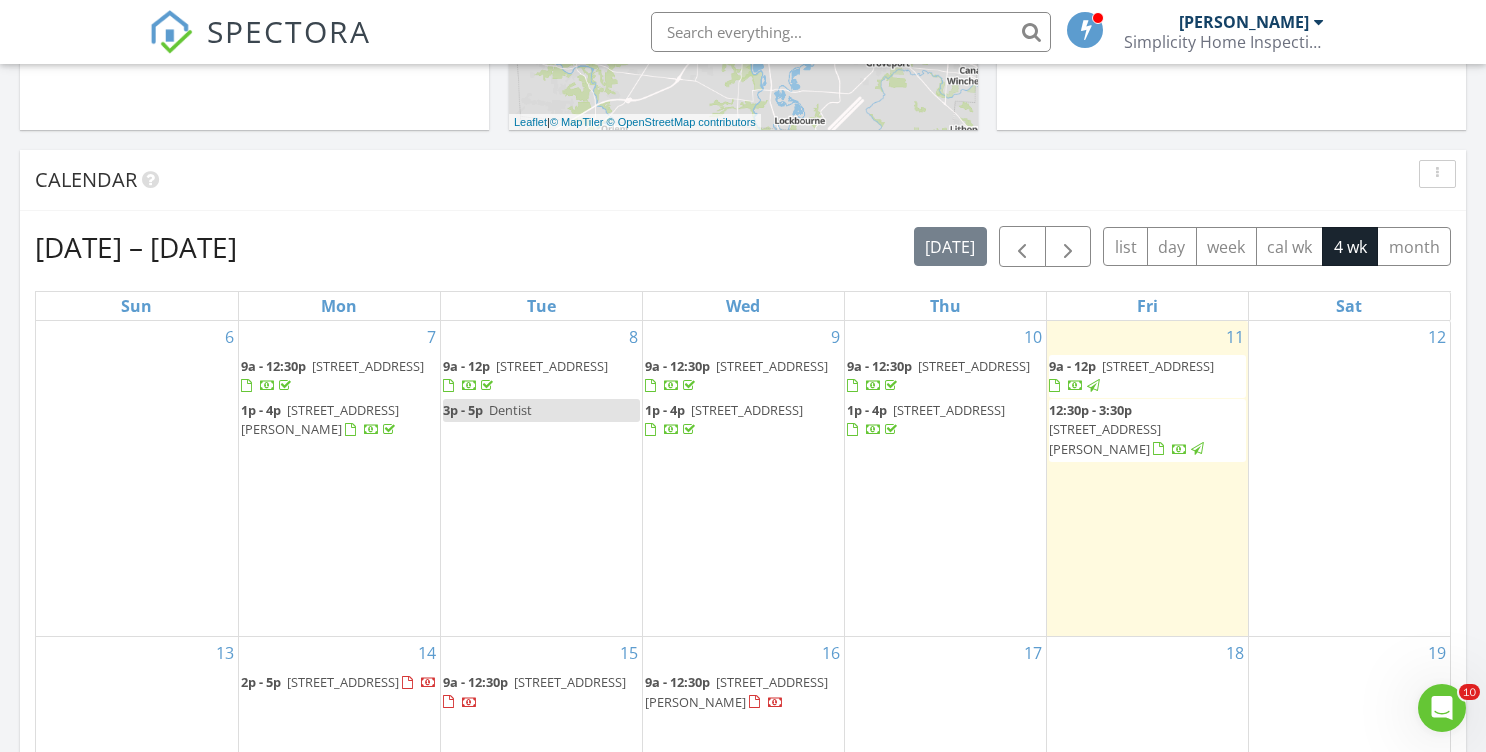click on "8368 Sable Crossing Dr, Columbus 43240" at bounding box center (1158, 366) 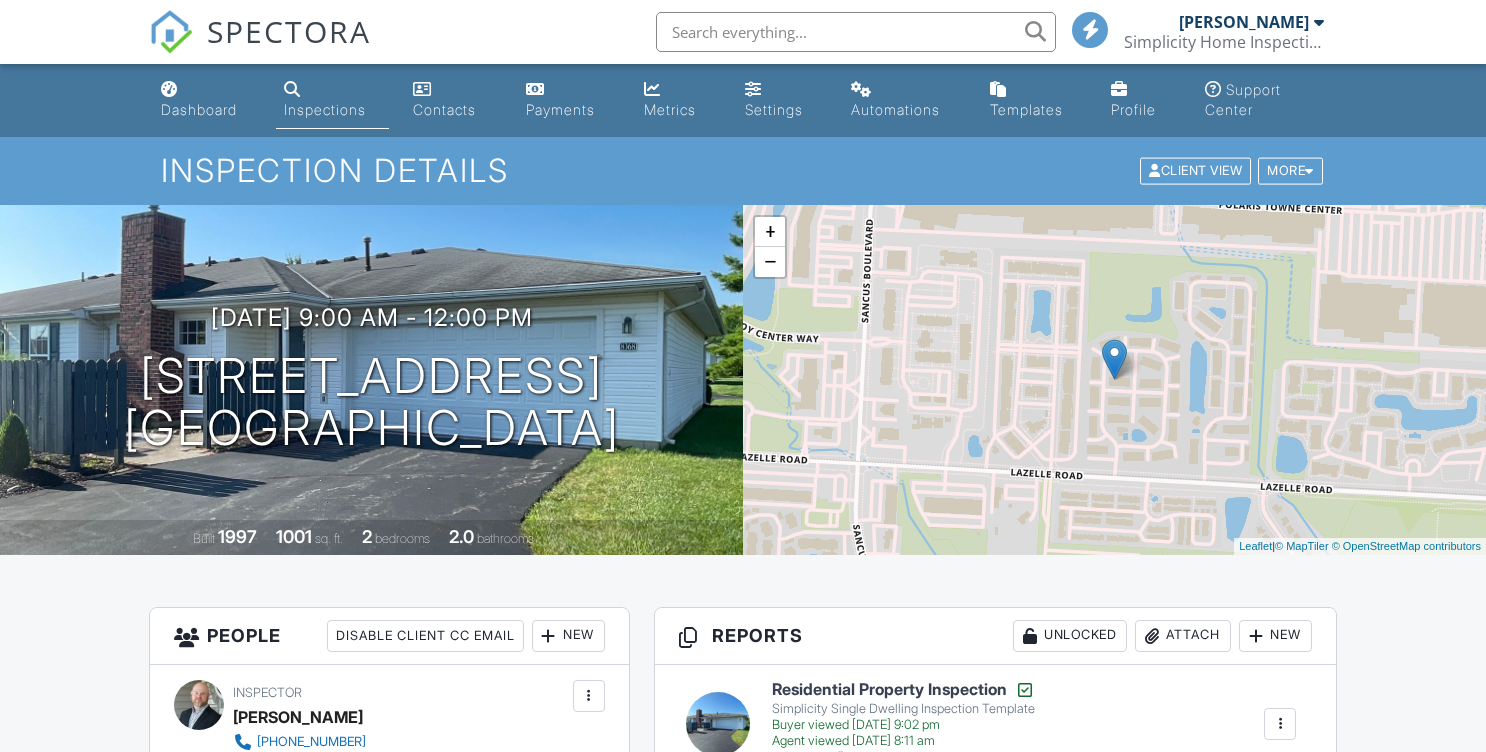 scroll, scrollTop: 165, scrollLeft: 0, axis: vertical 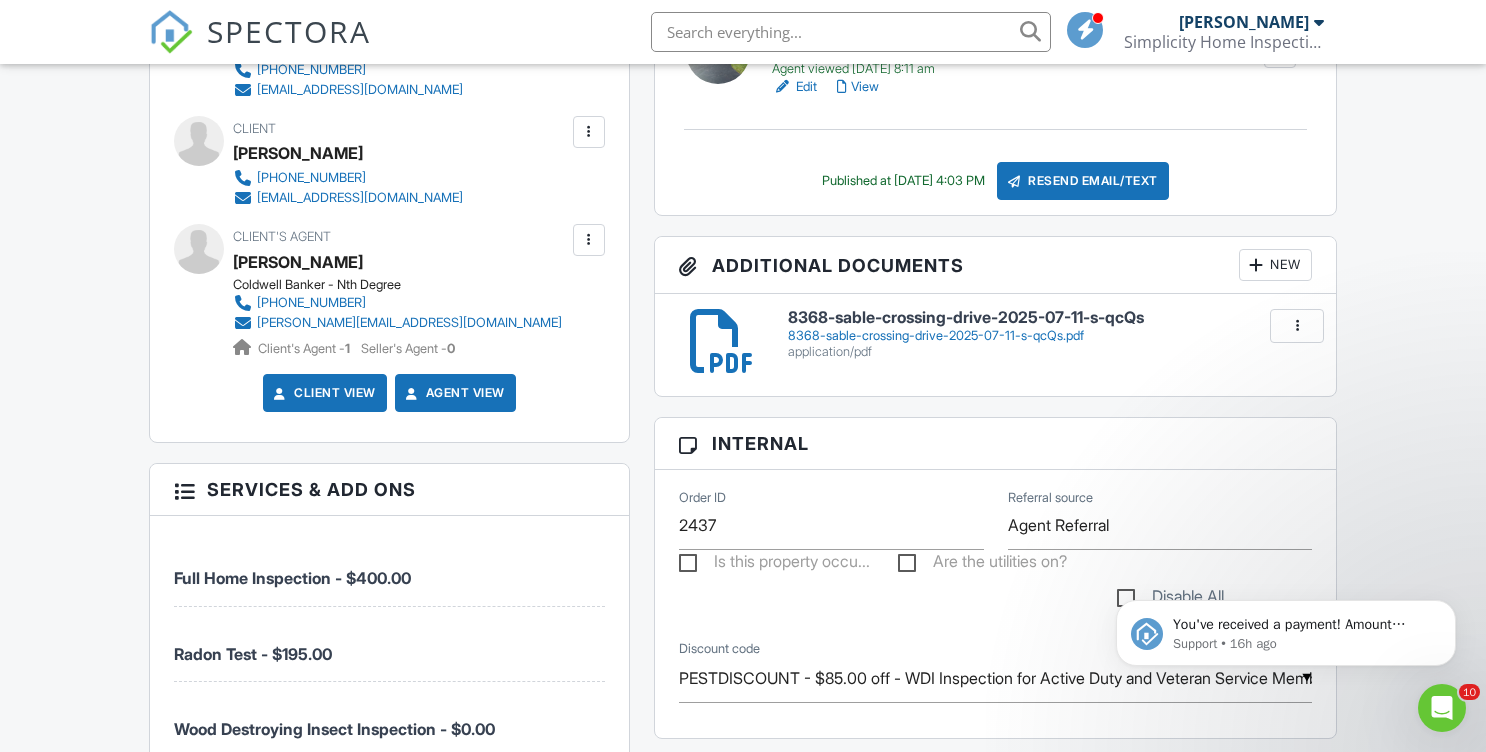 click on "New" at bounding box center [1275, 265] 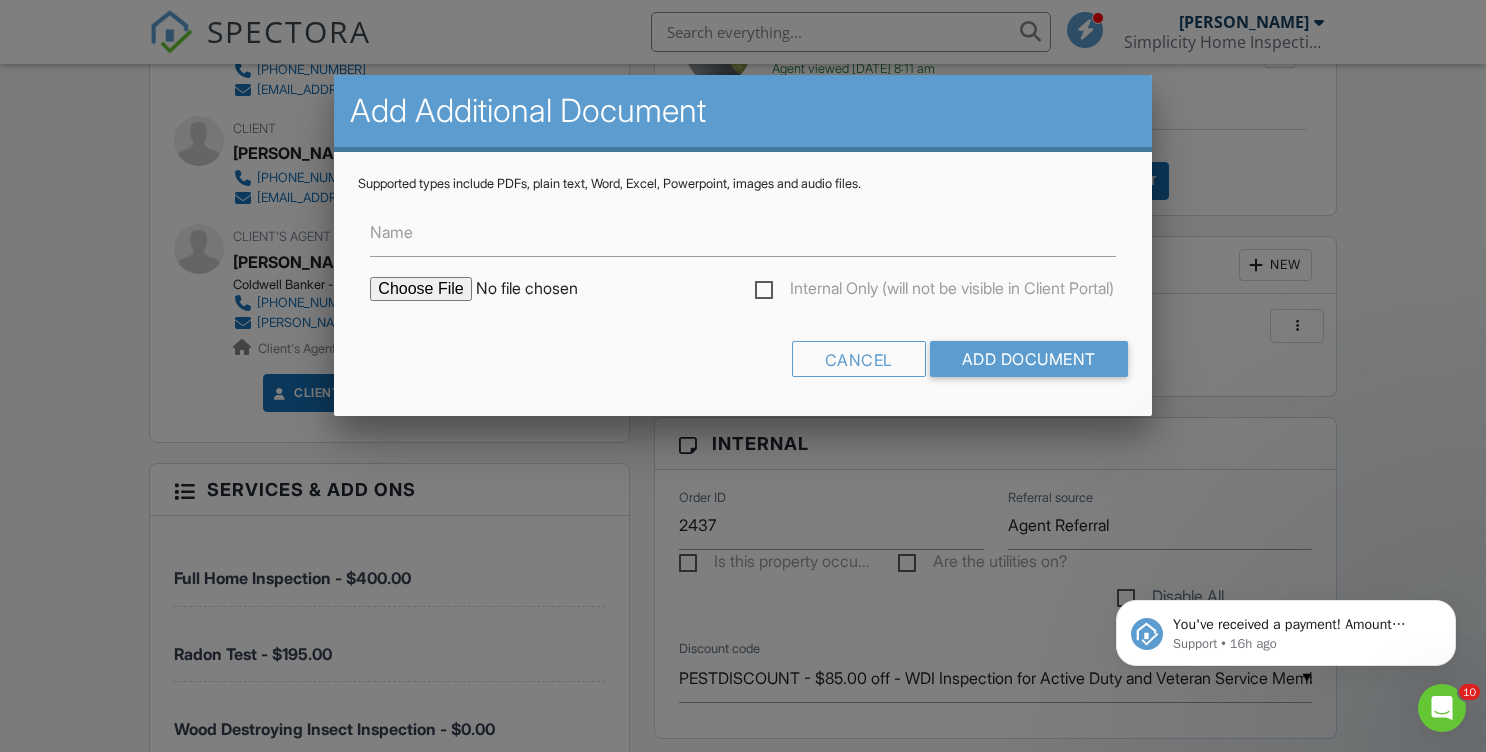 click at bounding box center [540, 289] 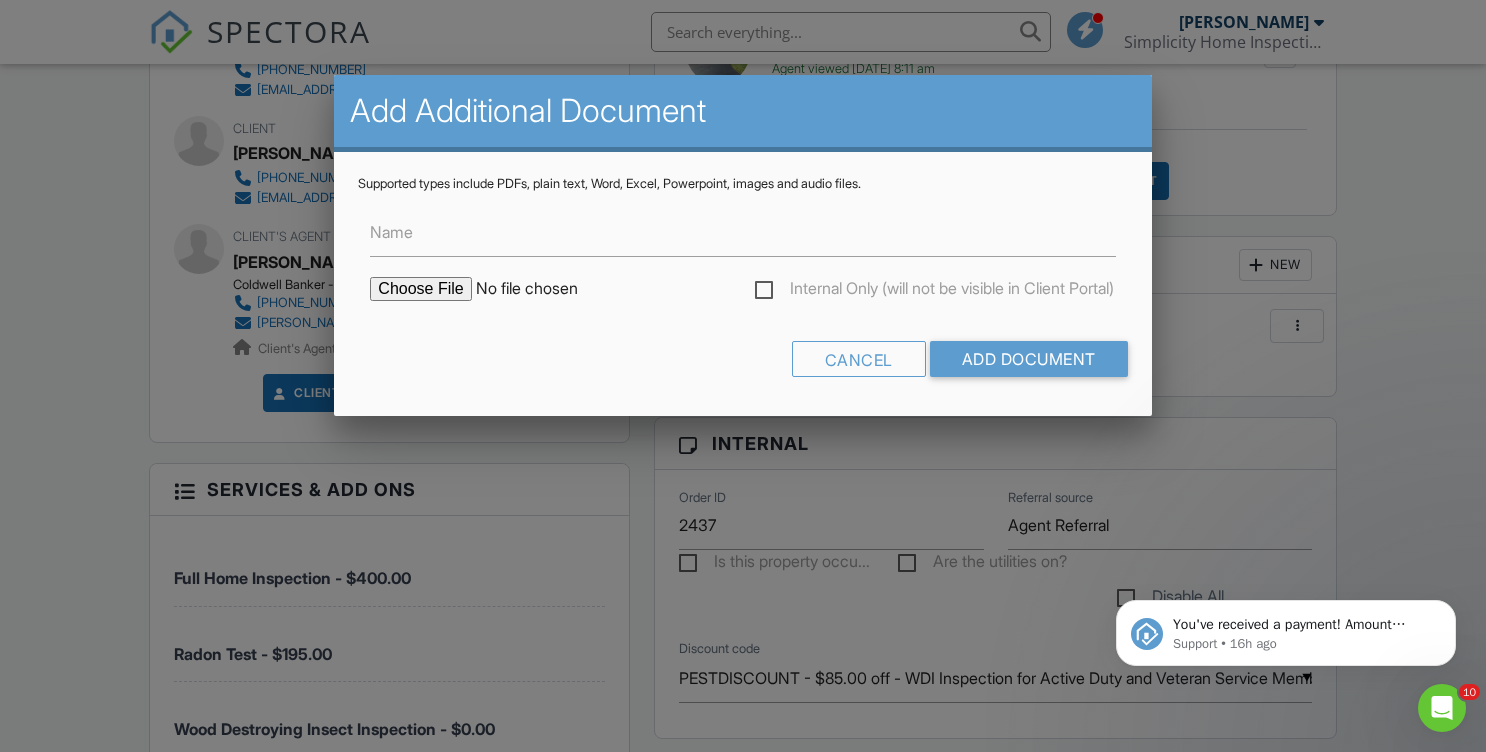 type on "C:\fakepath\8368 Sable Crossing Dr. Radon Test Report.pdf" 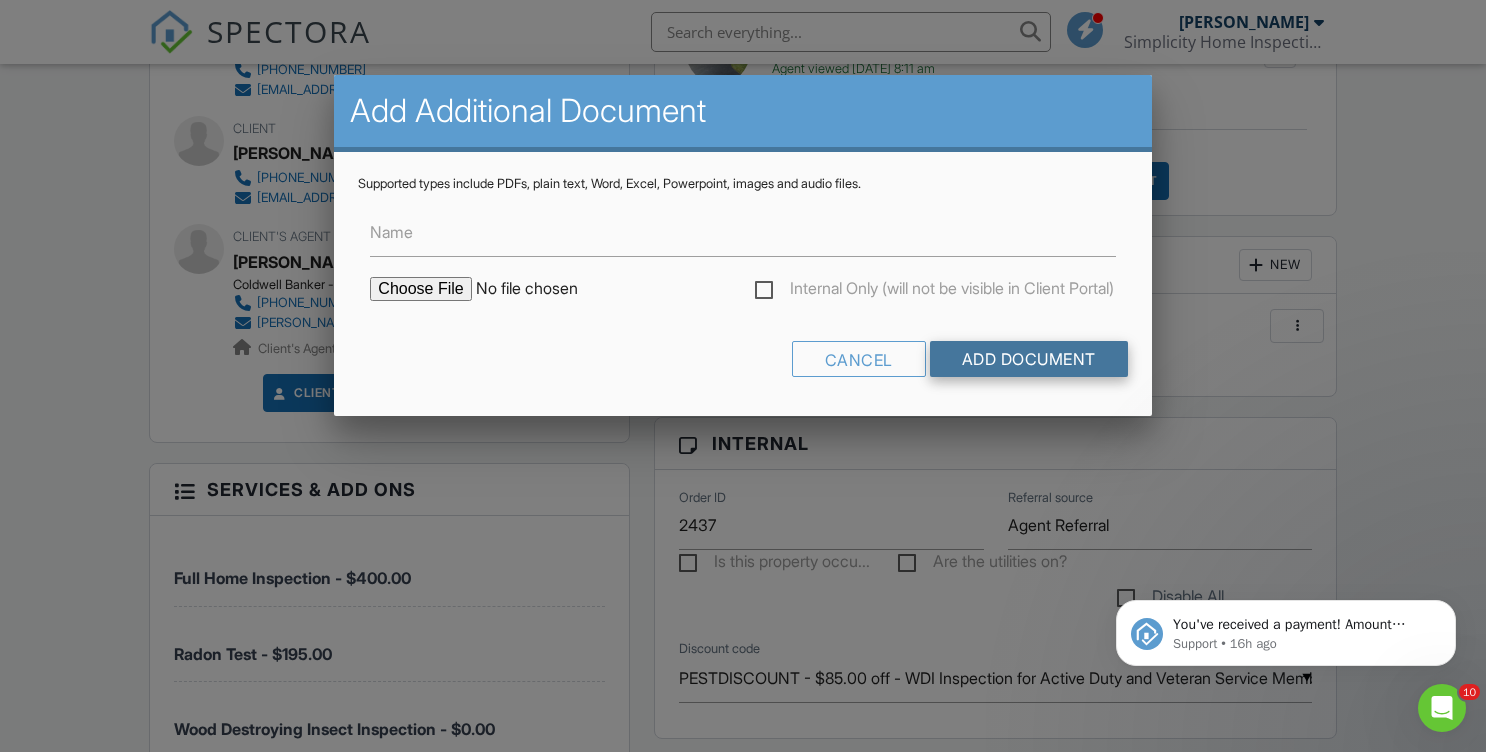 click on "Add Document" at bounding box center (1029, 359) 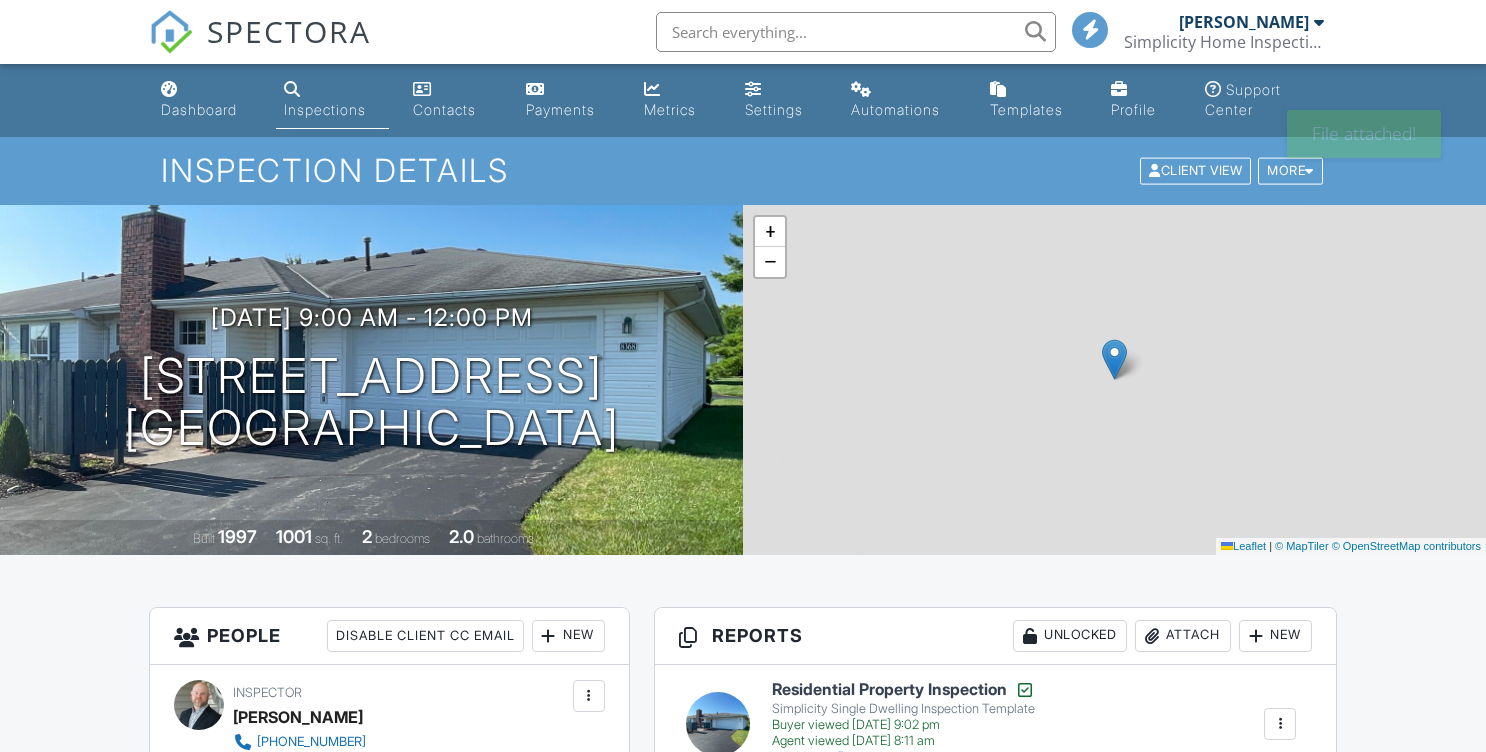 scroll, scrollTop: 0, scrollLeft: 0, axis: both 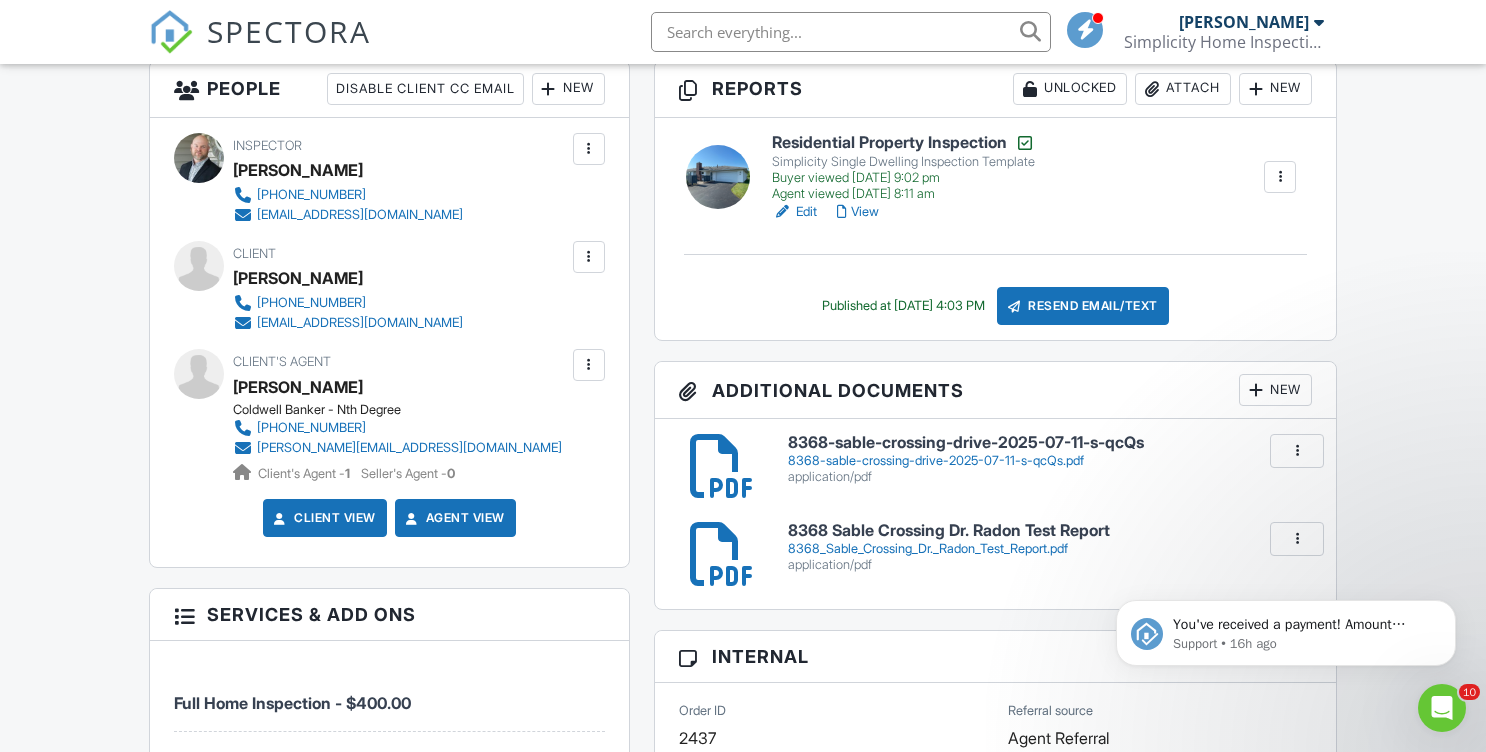 click on "New" at bounding box center (1275, 390) 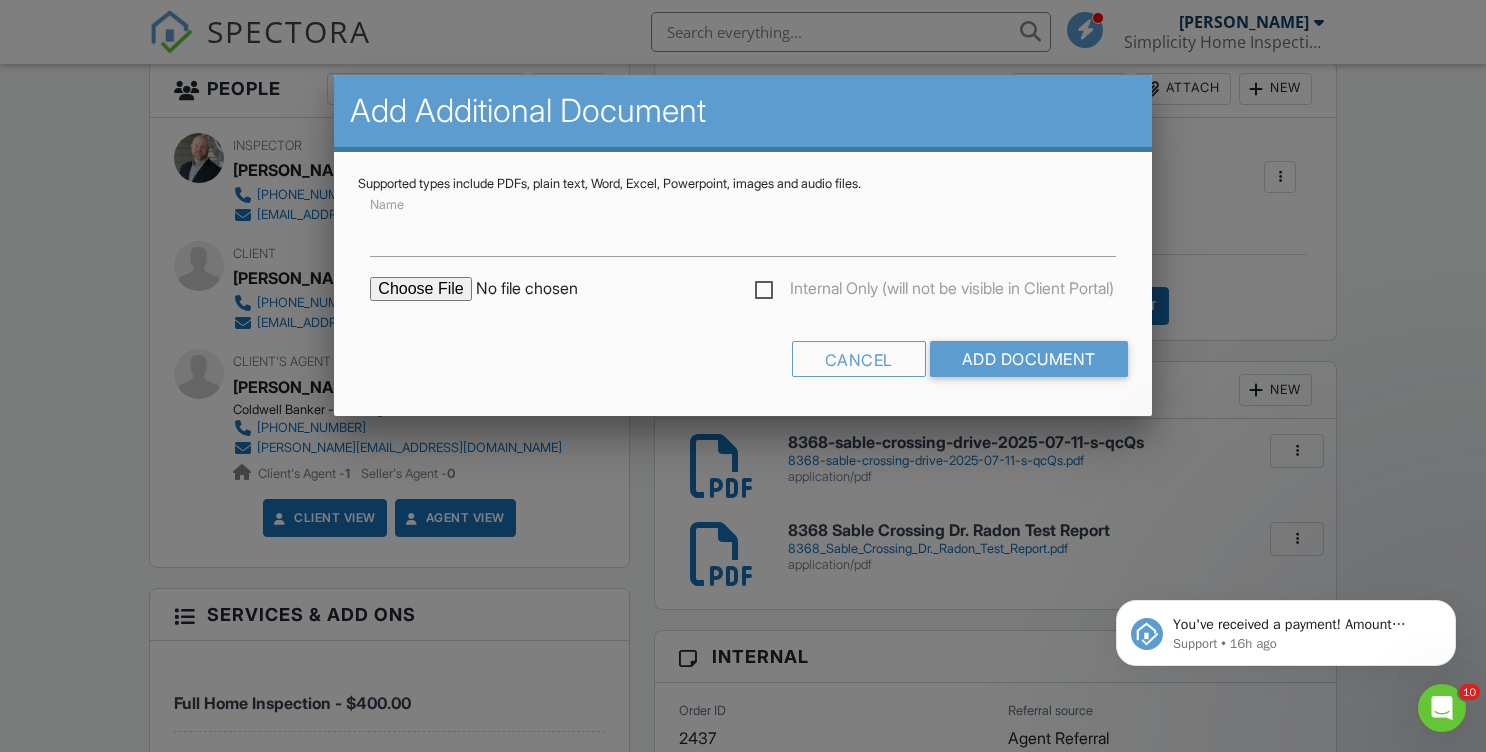 click at bounding box center [540, 289] 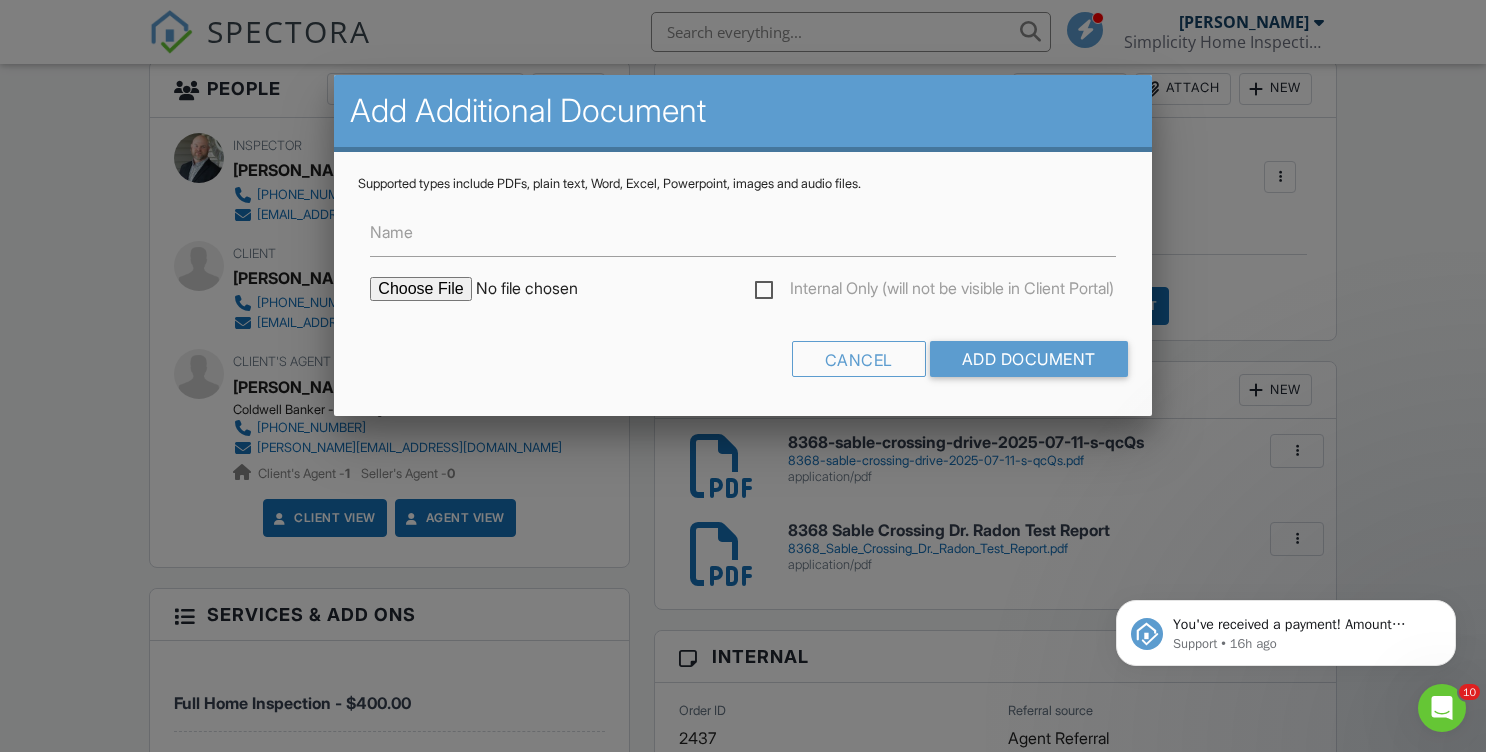 type on "C:\fakepath\8368 Sable Crossing Dr. Radon Test Map.pdf" 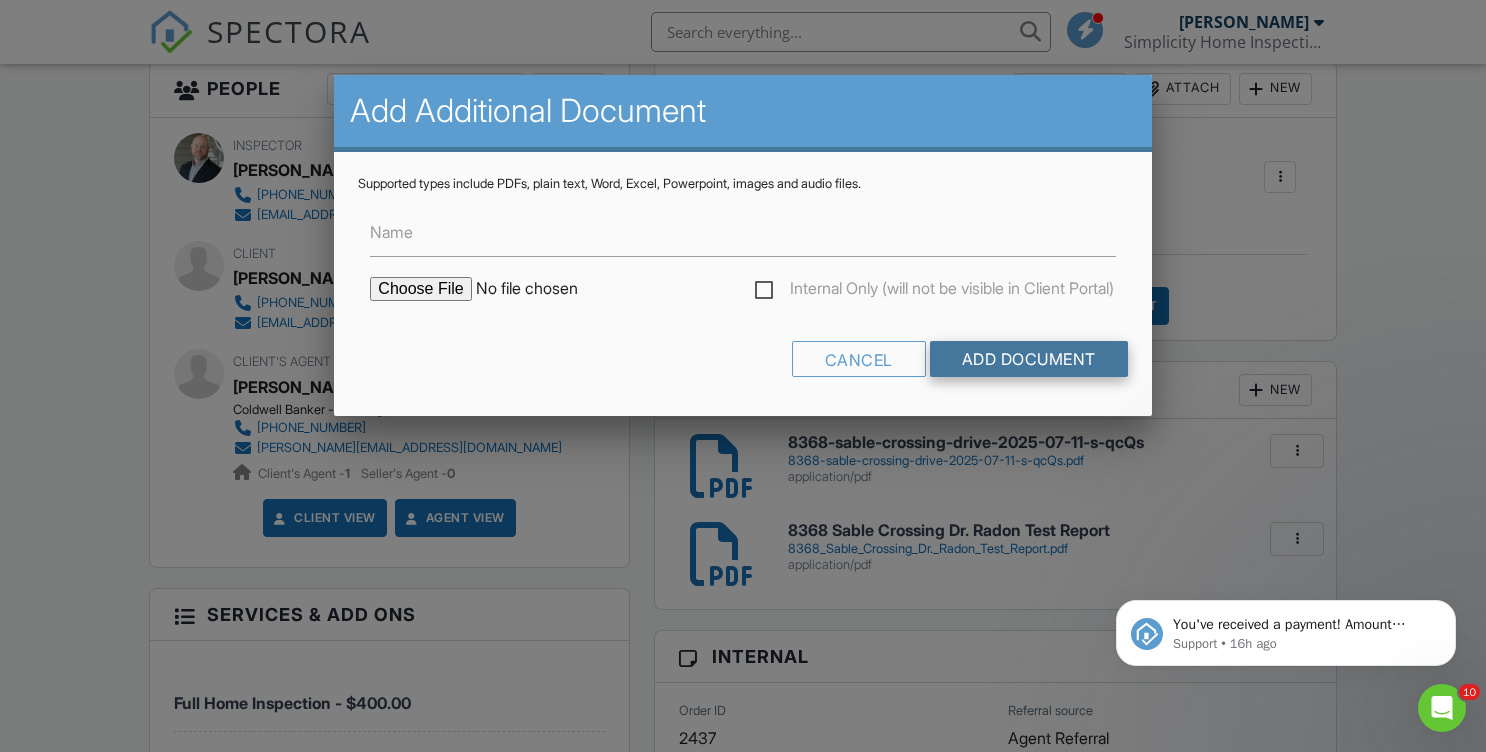 click on "Add Document" at bounding box center (1029, 359) 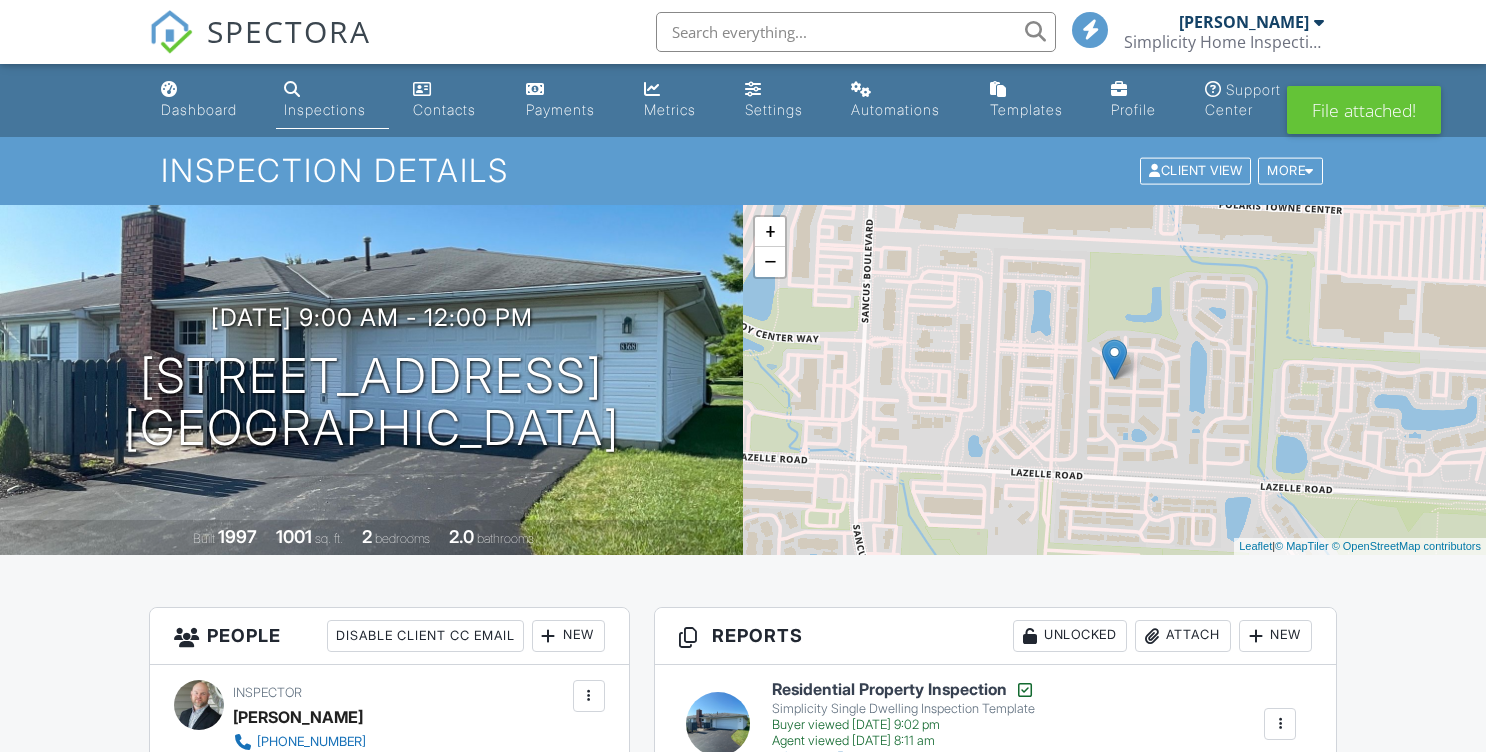 scroll, scrollTop: 0, scrollLeft: 0, axis: both 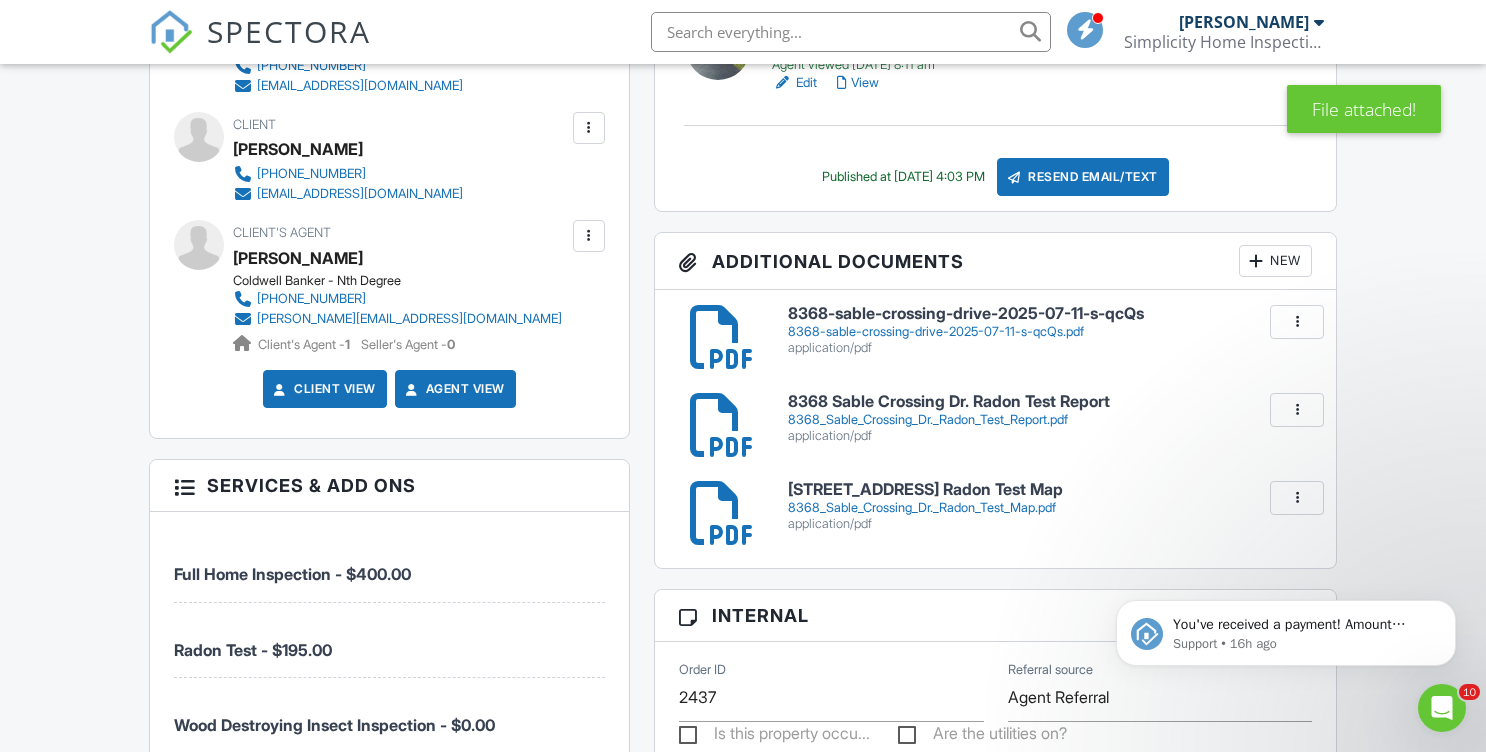 click on "New" at bounding box center (1275, 261) 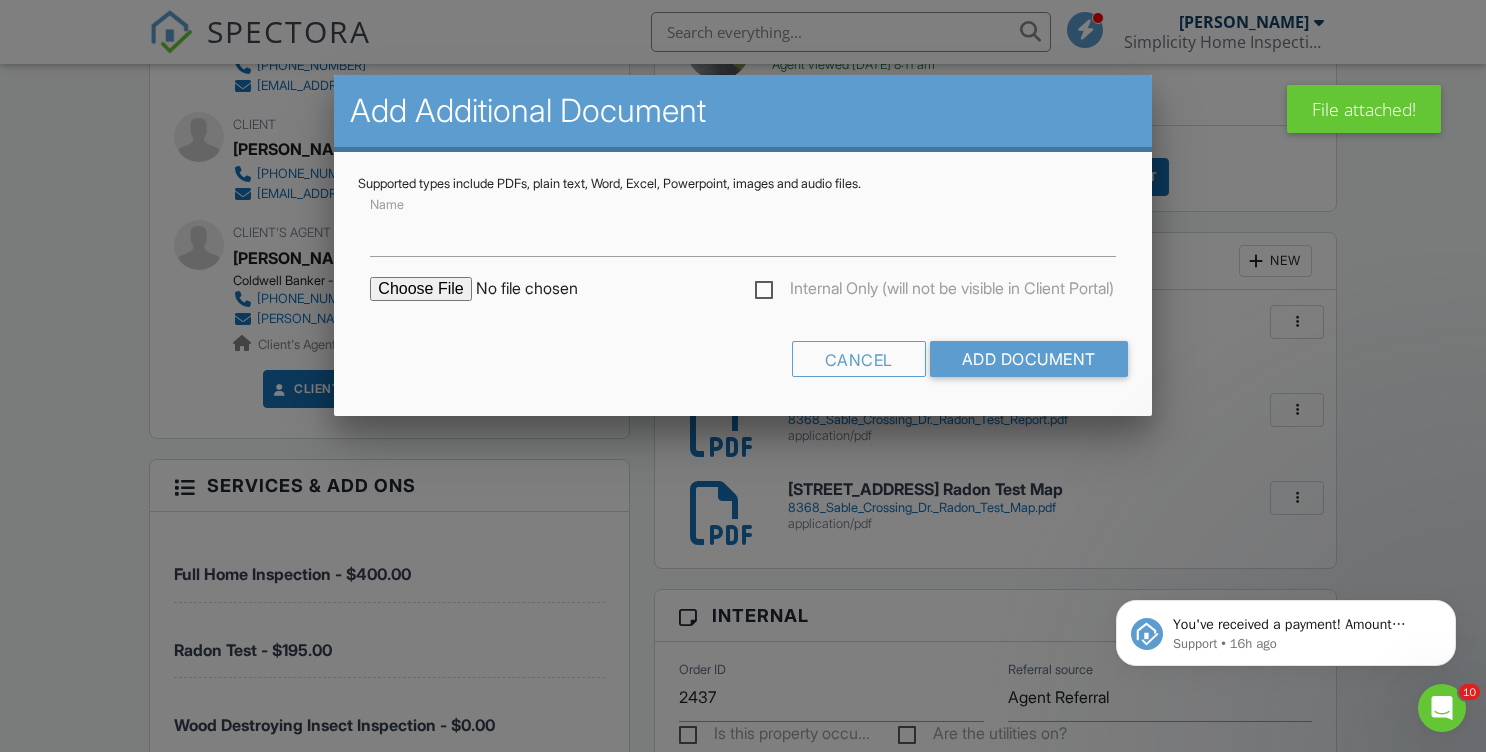 click at bounding box center [540, 289] 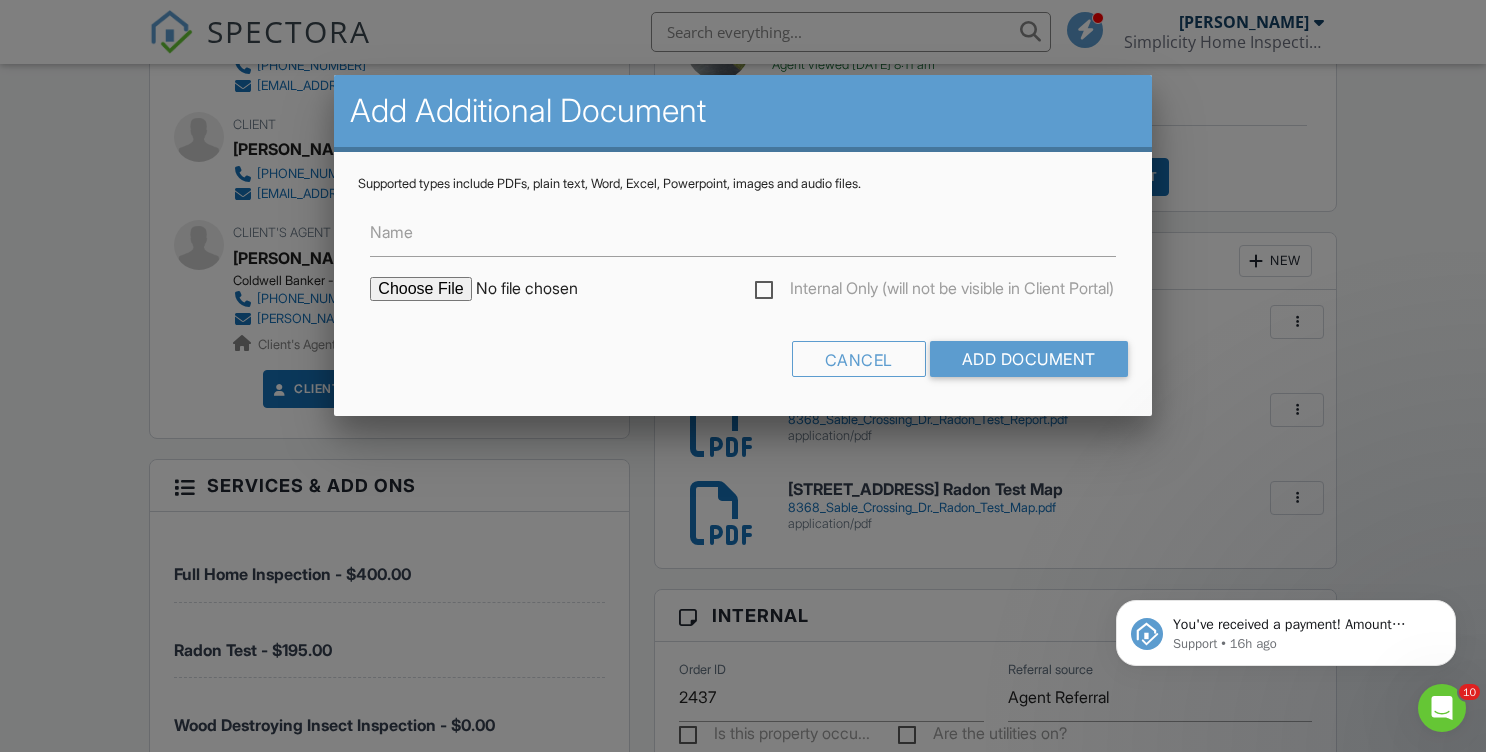 type on "C:\fakepath\Home Buyers Sellers Guide to Radon copy.pdf" 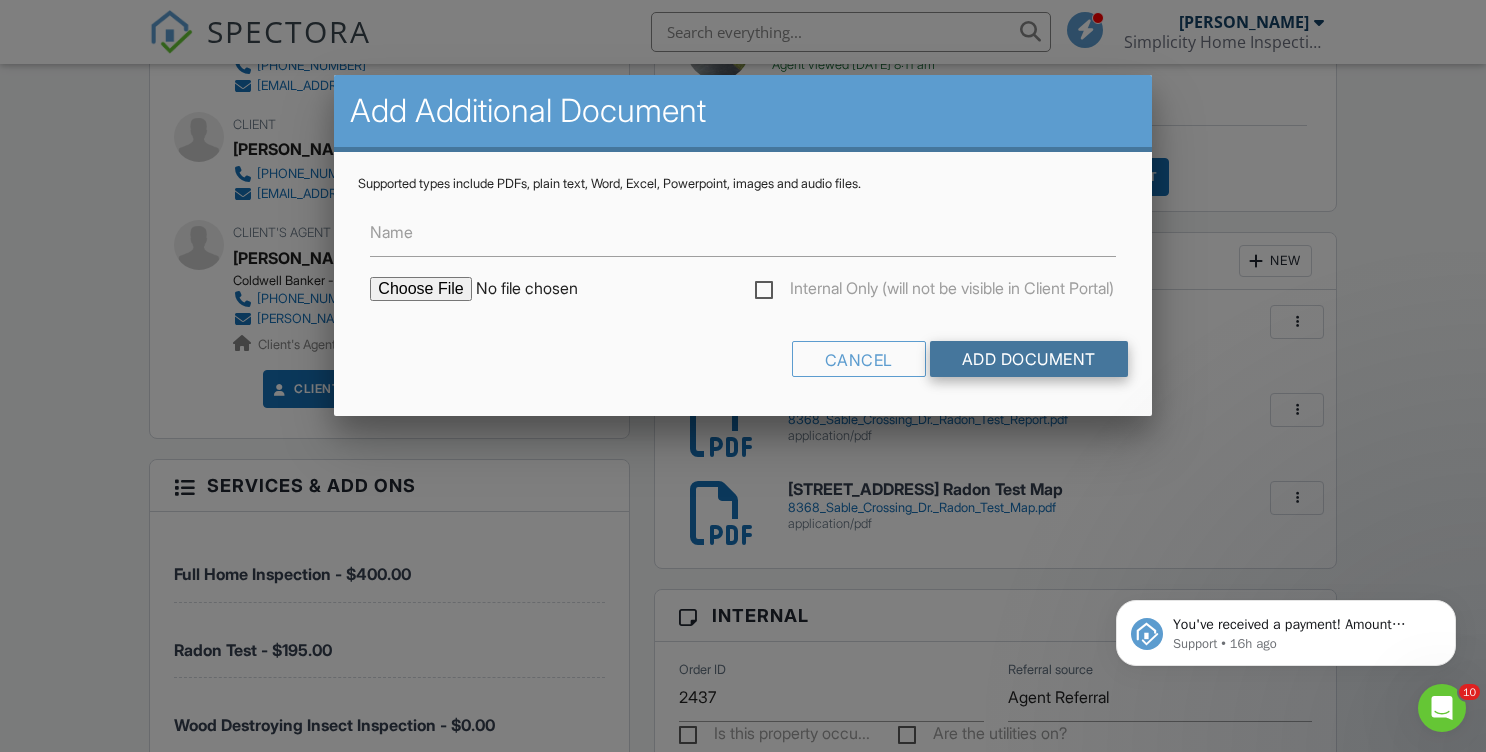 click on "Add Document" at bounding box center (1029, 359) 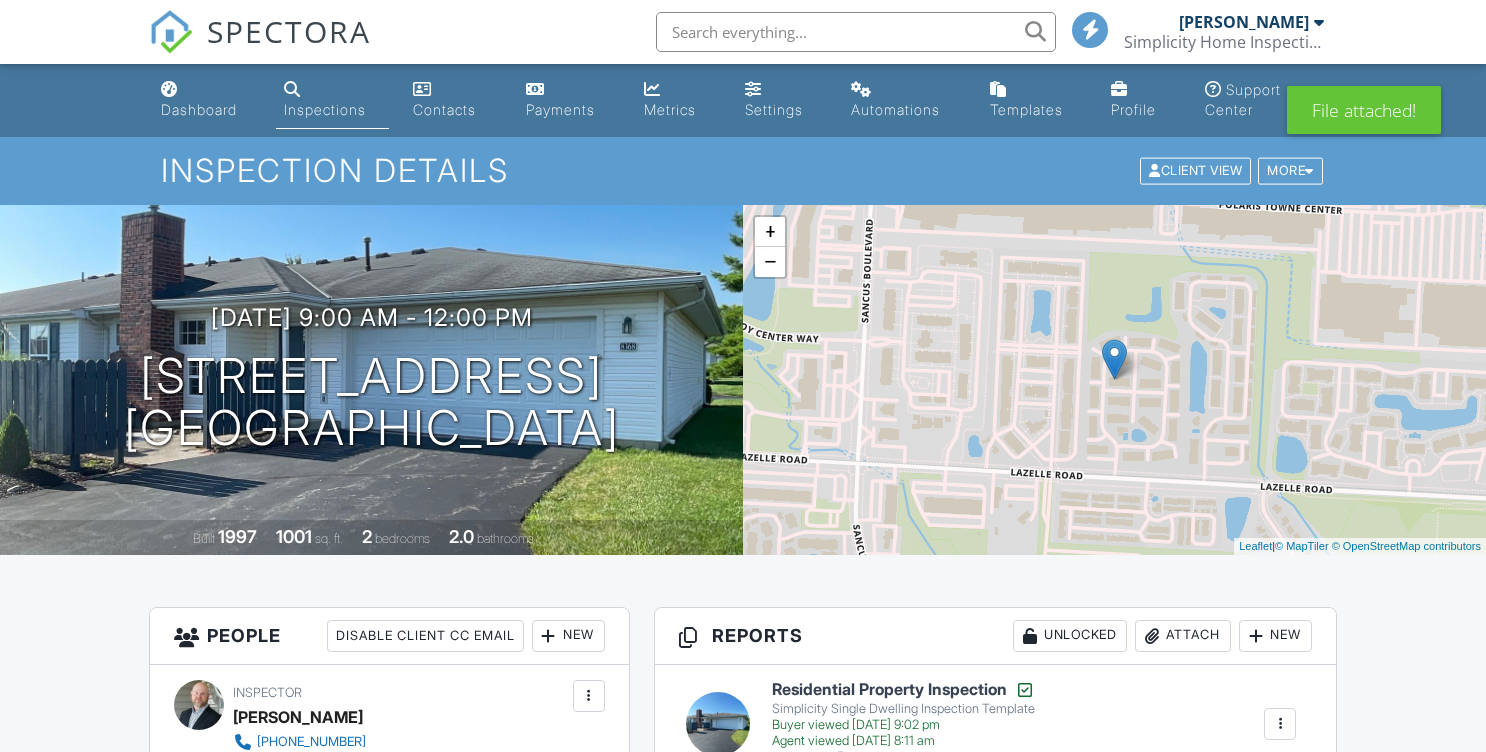 scroll, scrollTop: 0, scrollLeft: 0, axis: both 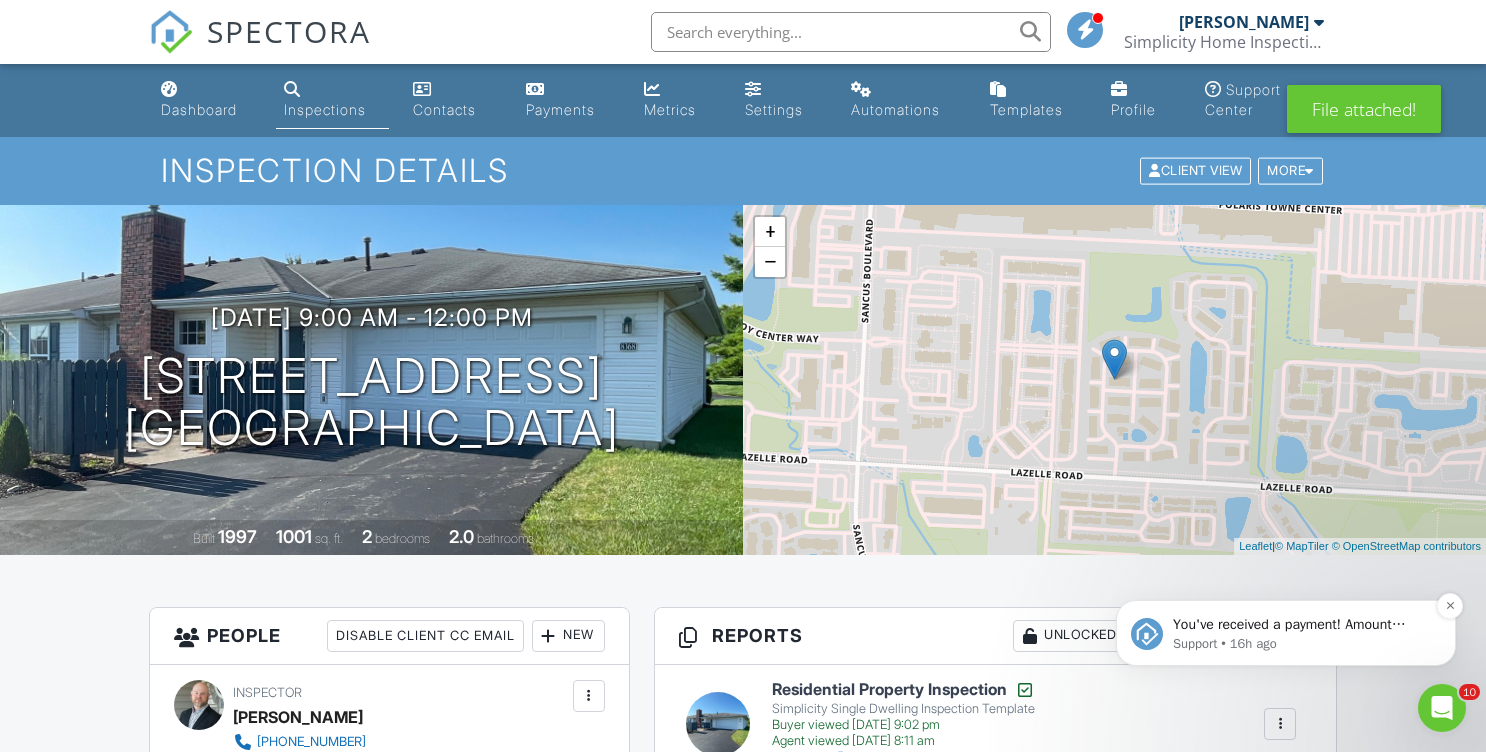 click on "You've received a payment!  Amount  $475.00  Fee  $13.36  Net  $461.64  Transaction #  pi_3RjoPzK7snlDGpRF1m5otEur  Inspection  5866 Morganwood Square, Hilliard, OH 43026 Payouts to your bank or debit card occur on a daily basis. Each payment usually takes two business days to process. You can view your pending payout amount here. If you have any questions reach out on our chat bubble at app.spectora.com." at bounding box center [1302, 625] 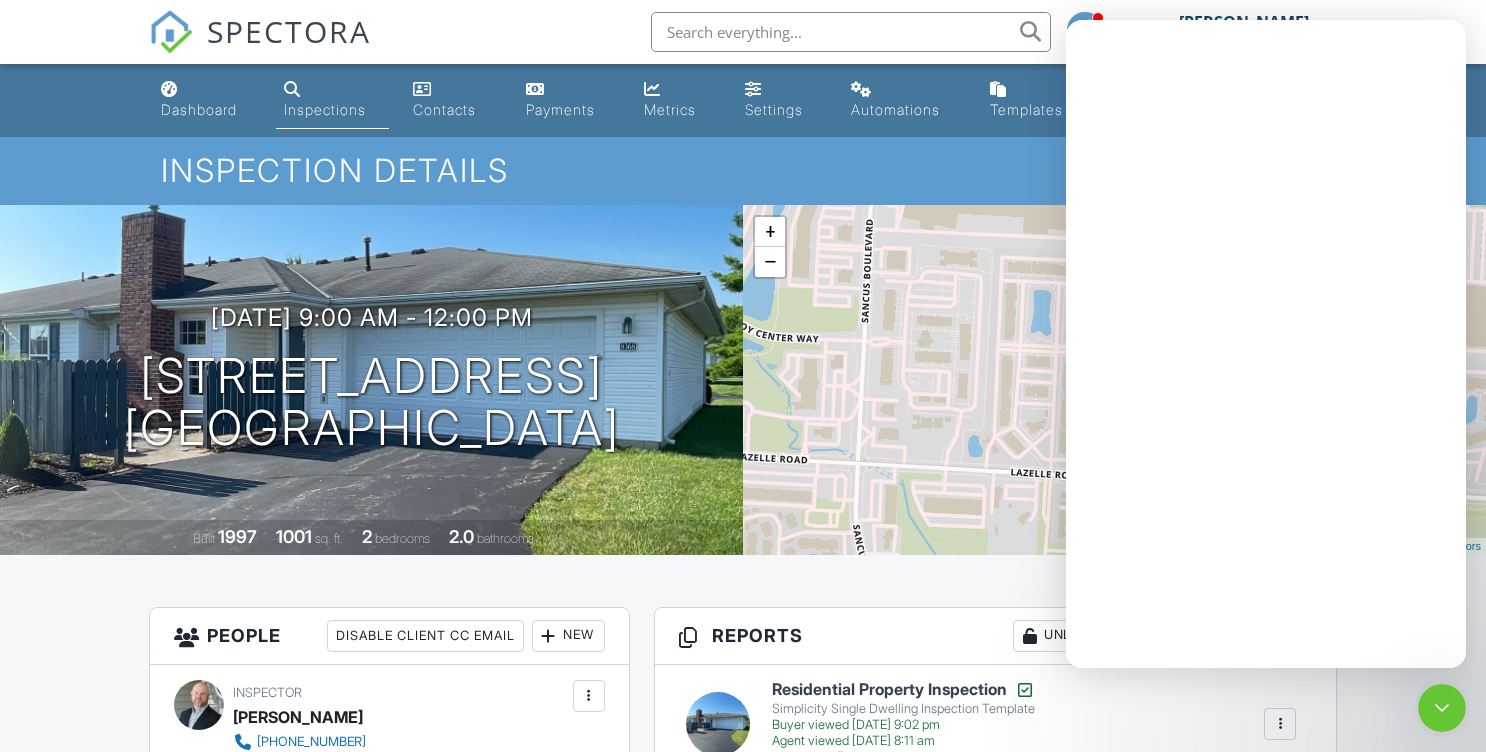 scroll, scrollTop: 0, scrollLeft: 0, axis: both 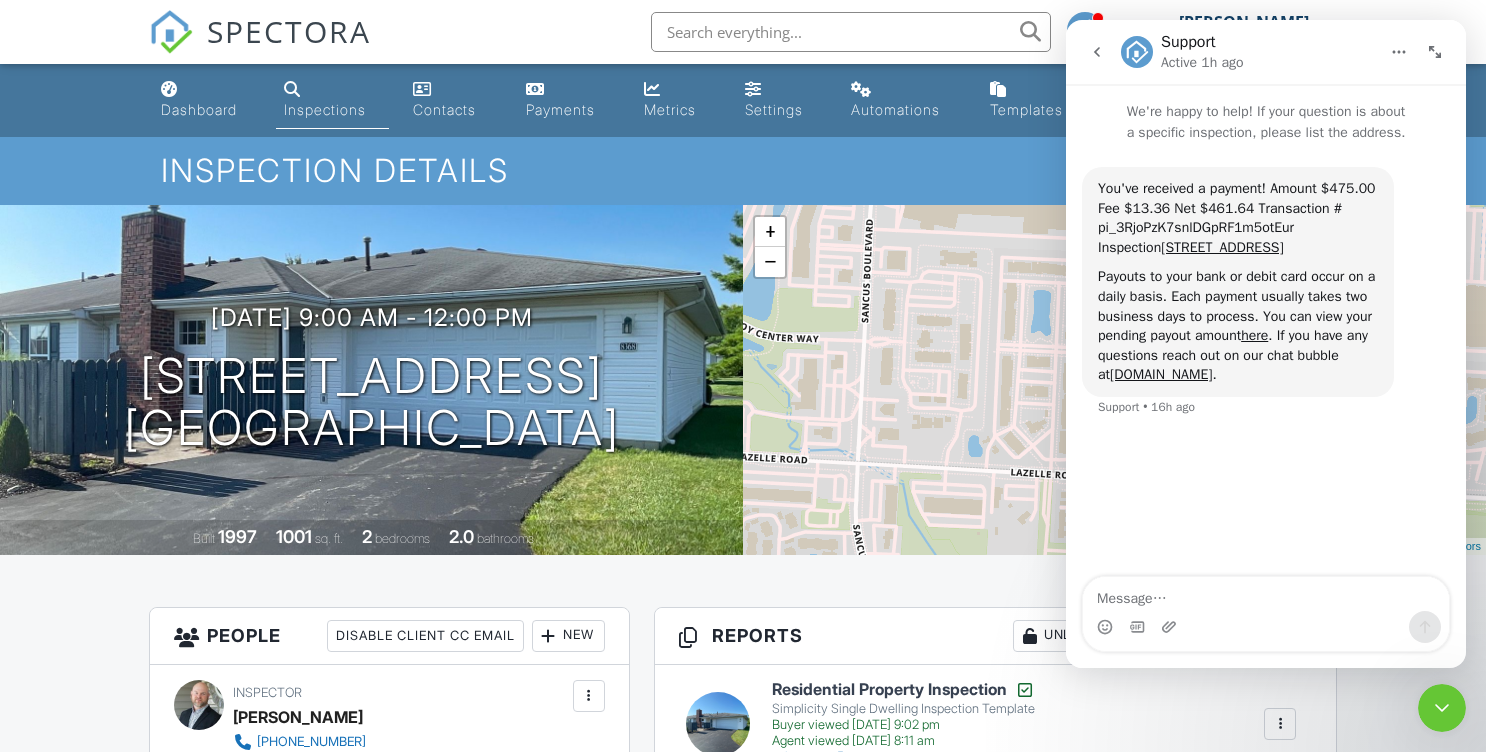 click 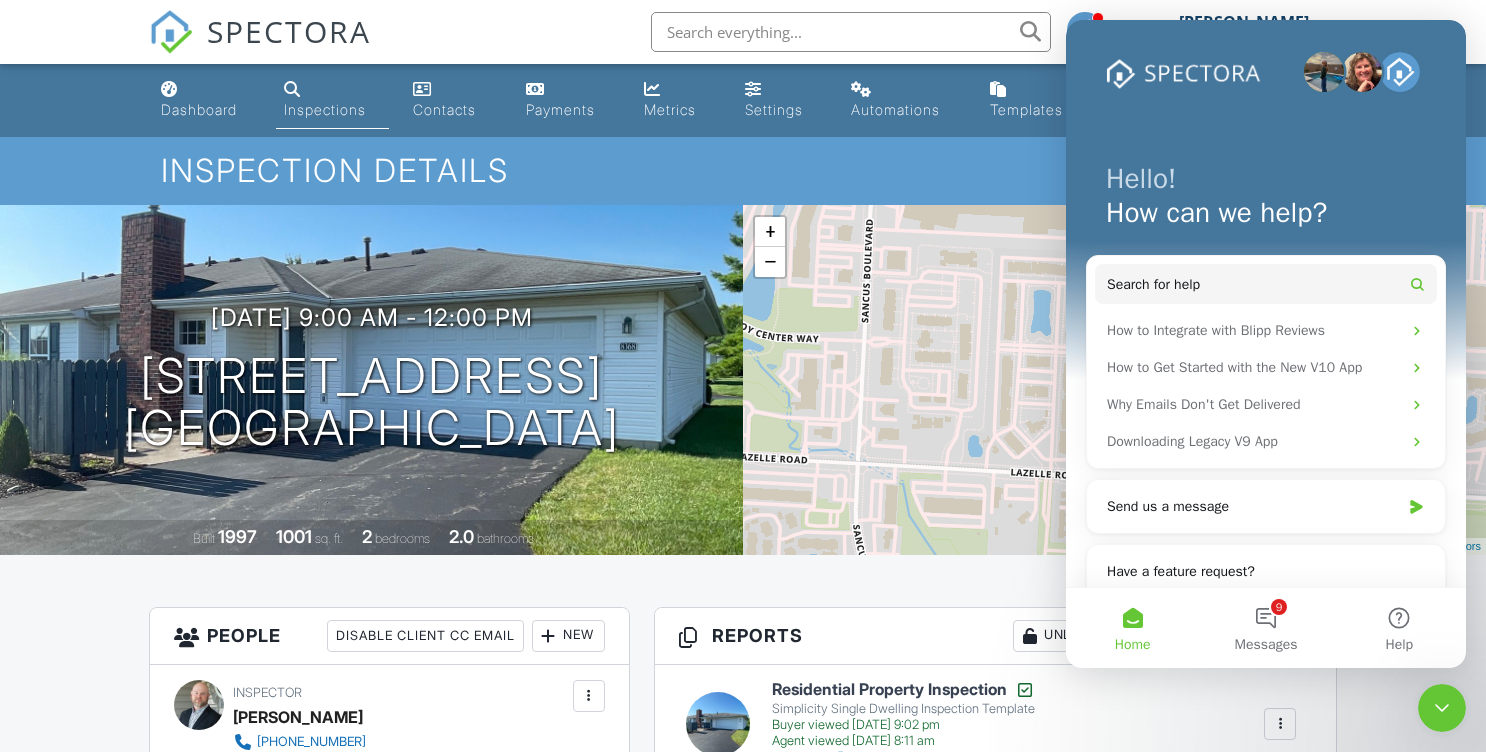 scroll, scrollTop: 0, scrollLeft: 0, axis: both 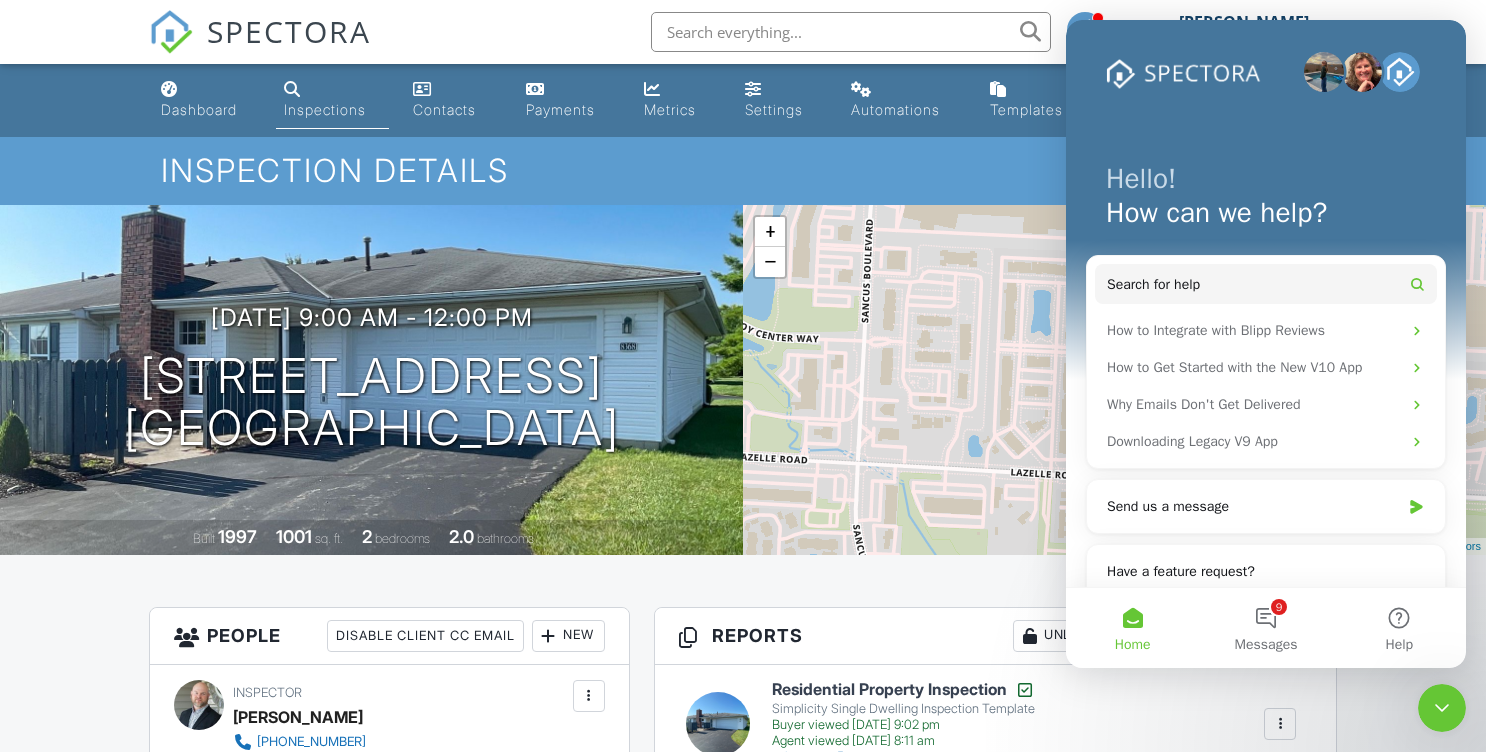 click 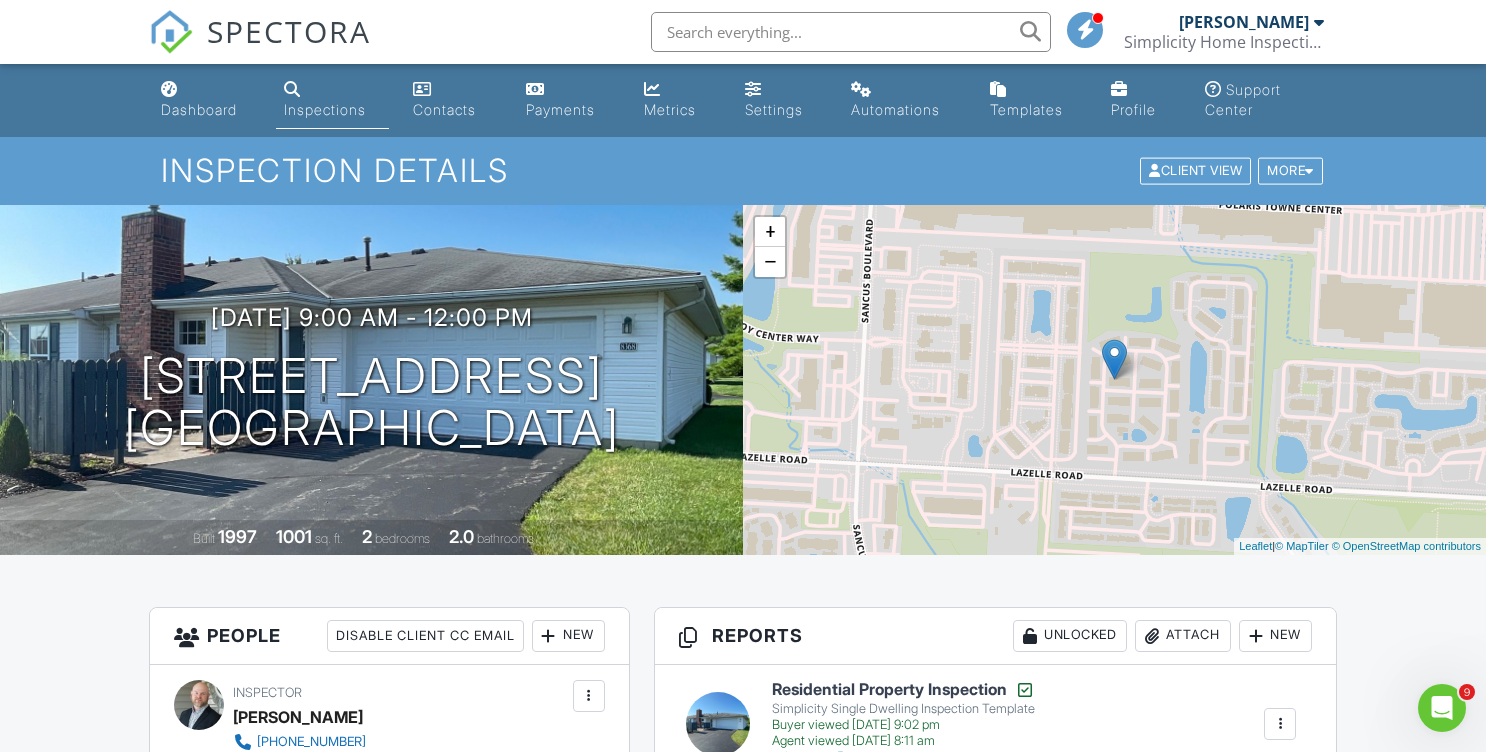 scroll, scrollTop: 0, scrollLeft: 0, axis: both 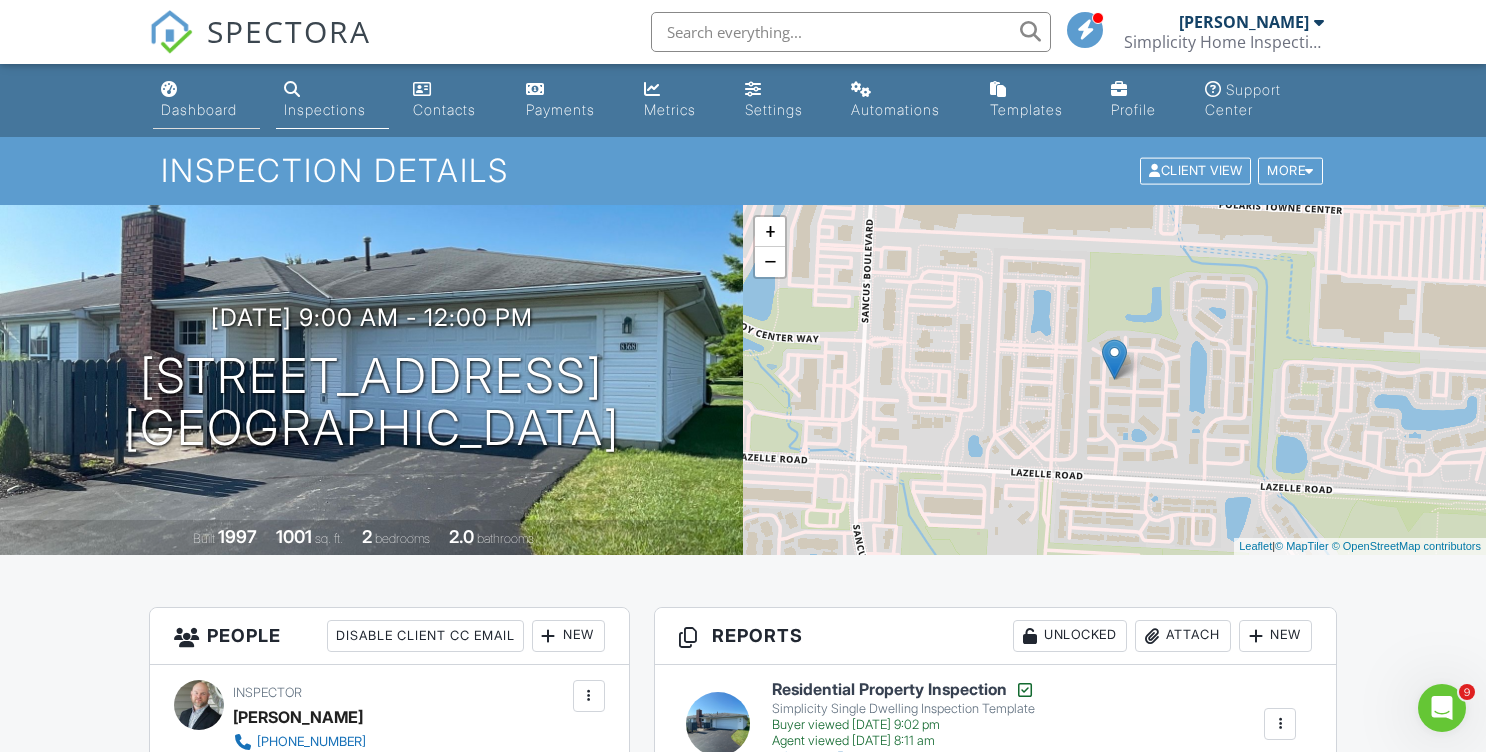 click on "Dashboard" at bounding box center [206, 100] 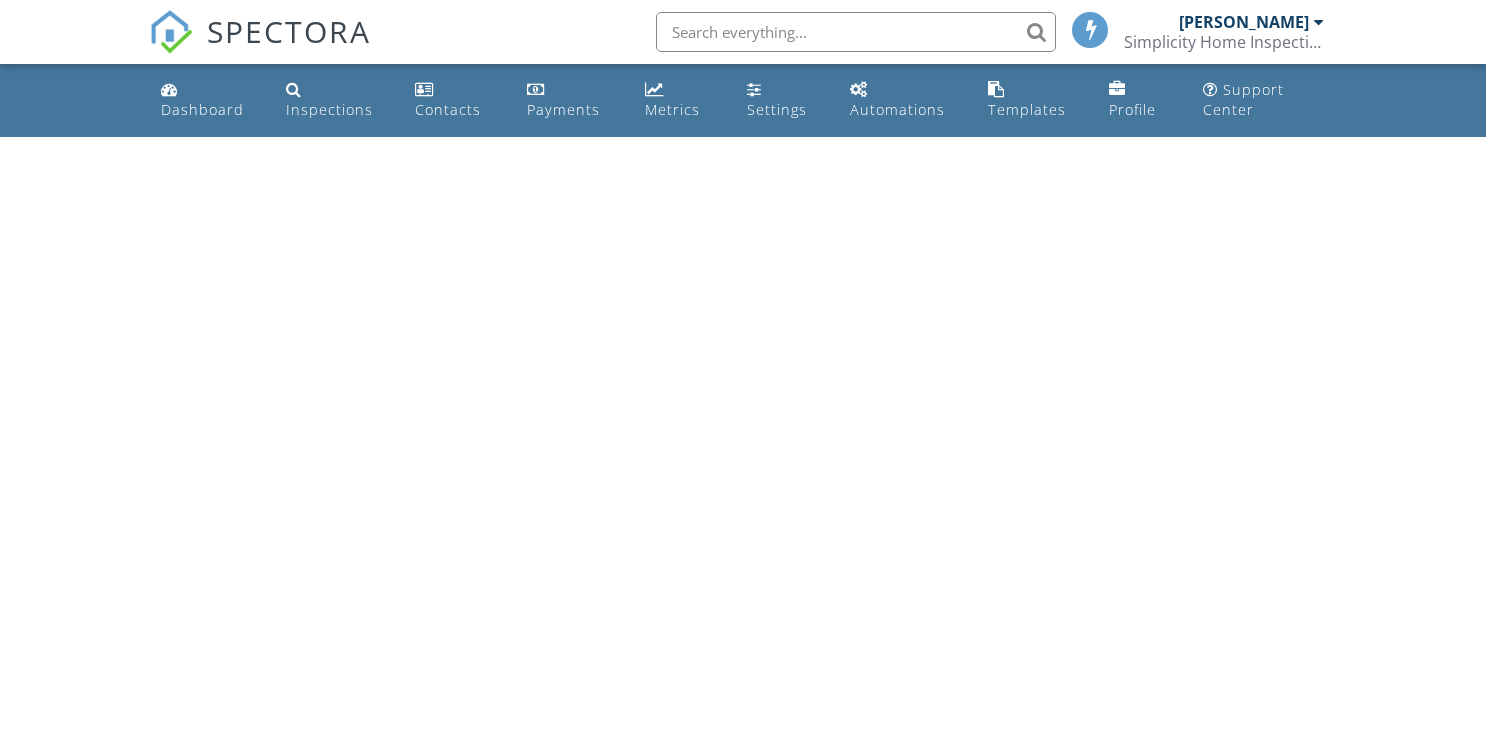 scroll, scrollTop: 0, scrollLeft: 0, axis: both 